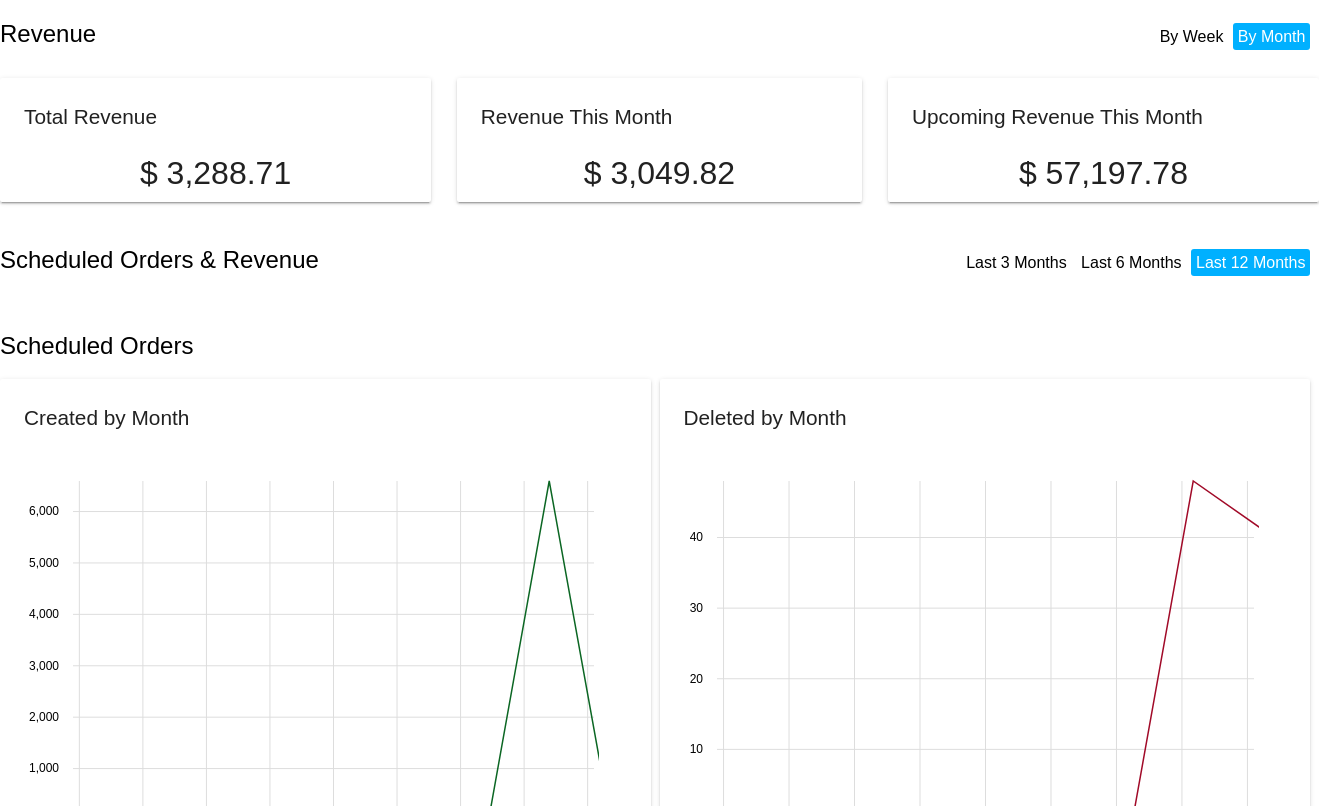 scroll, scrollTop: 0, scrollLeft: 0, axis: both 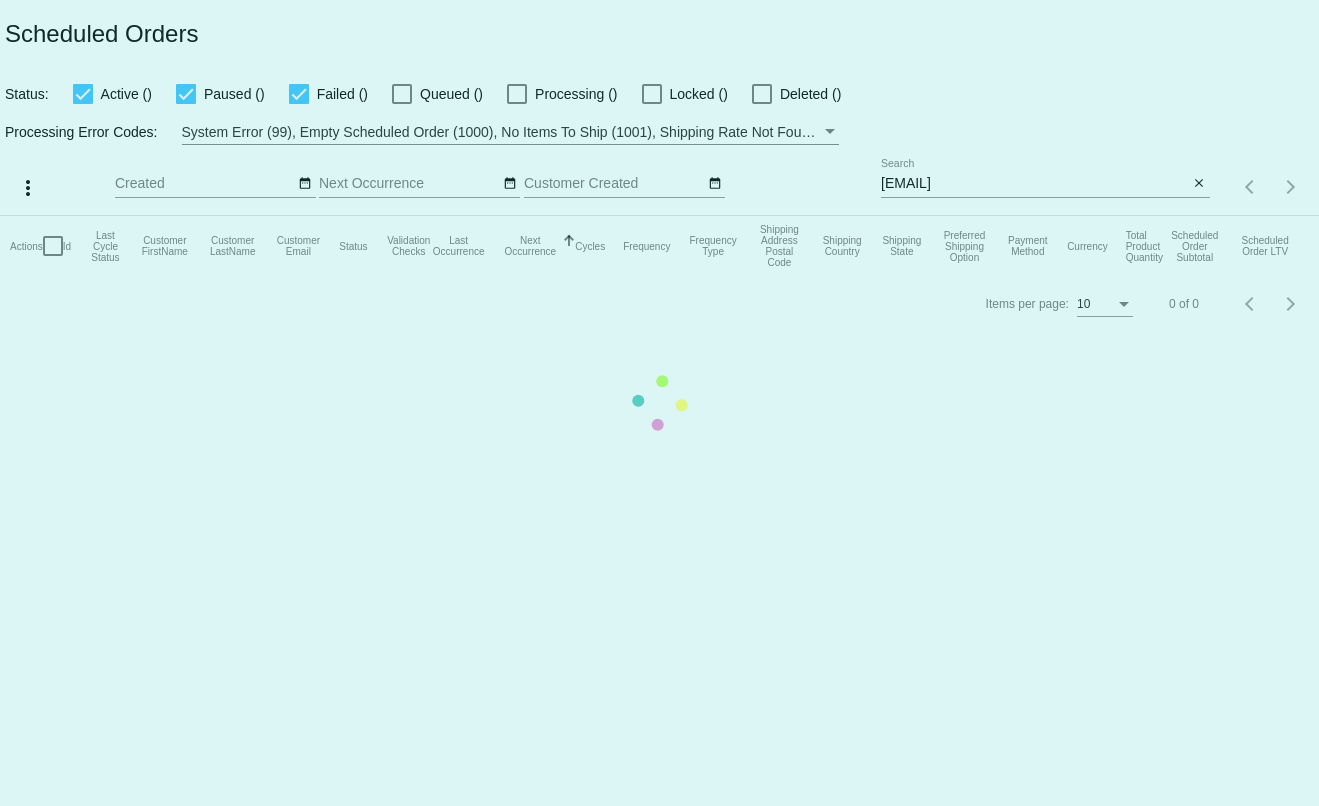 type on "[EMAIL]" 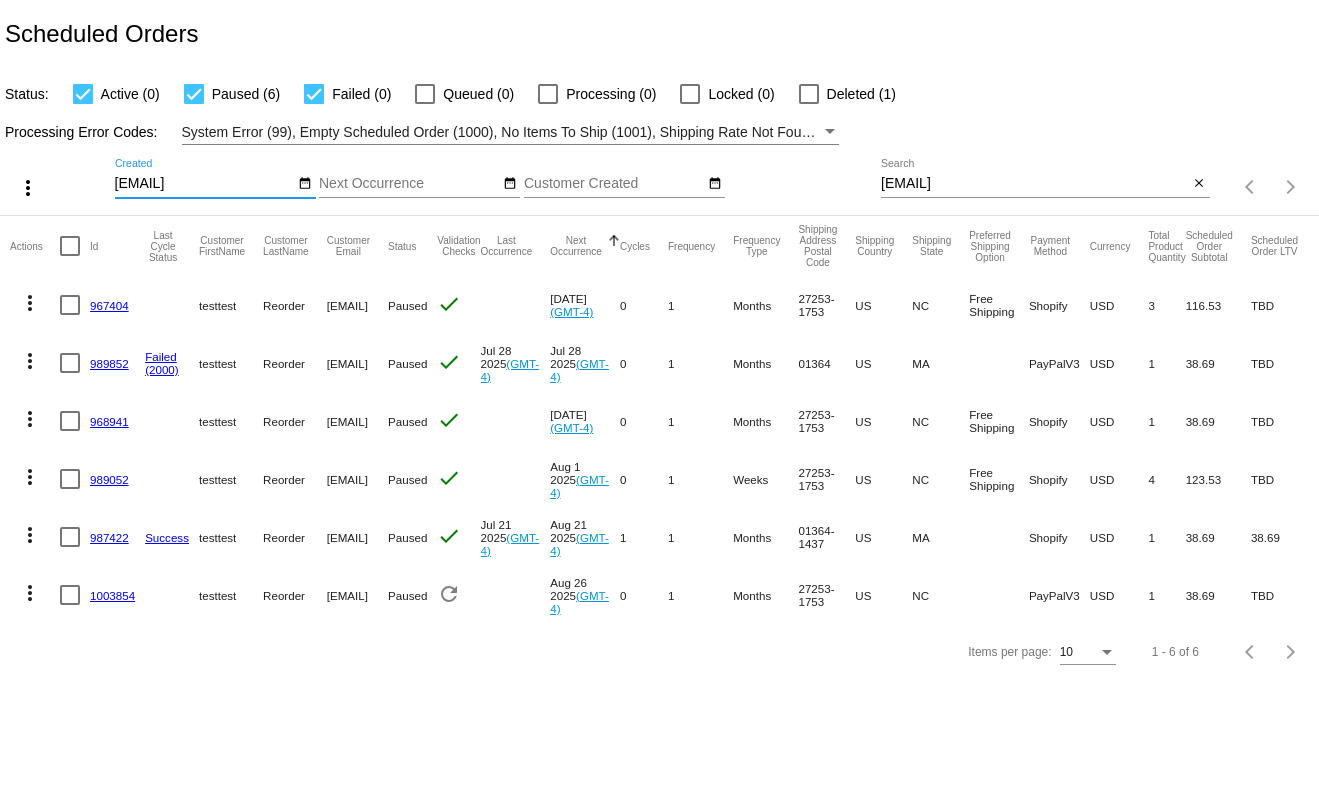 click on "[EMAIL]" at bounding box center [1035, 184] 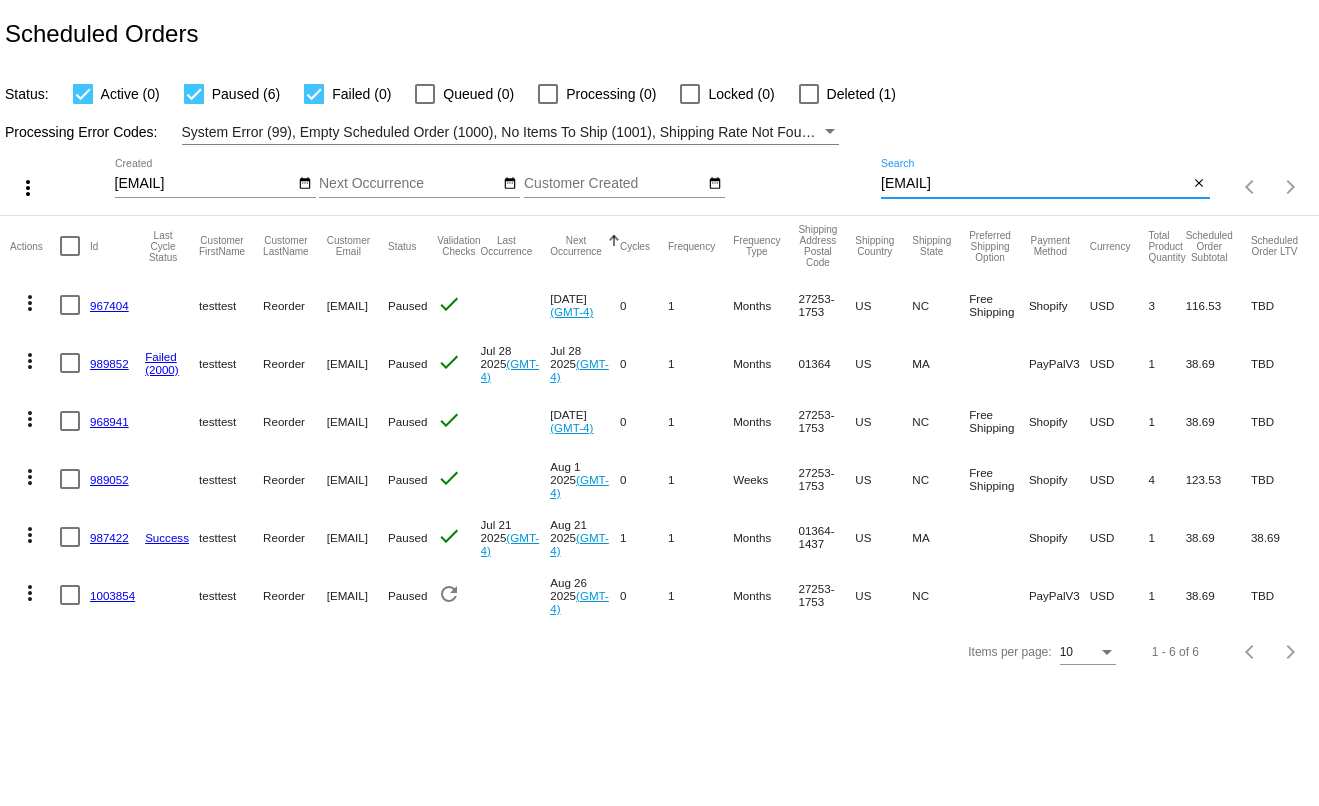 click on "[EMAIL]" at bounding box center [1035, 184] 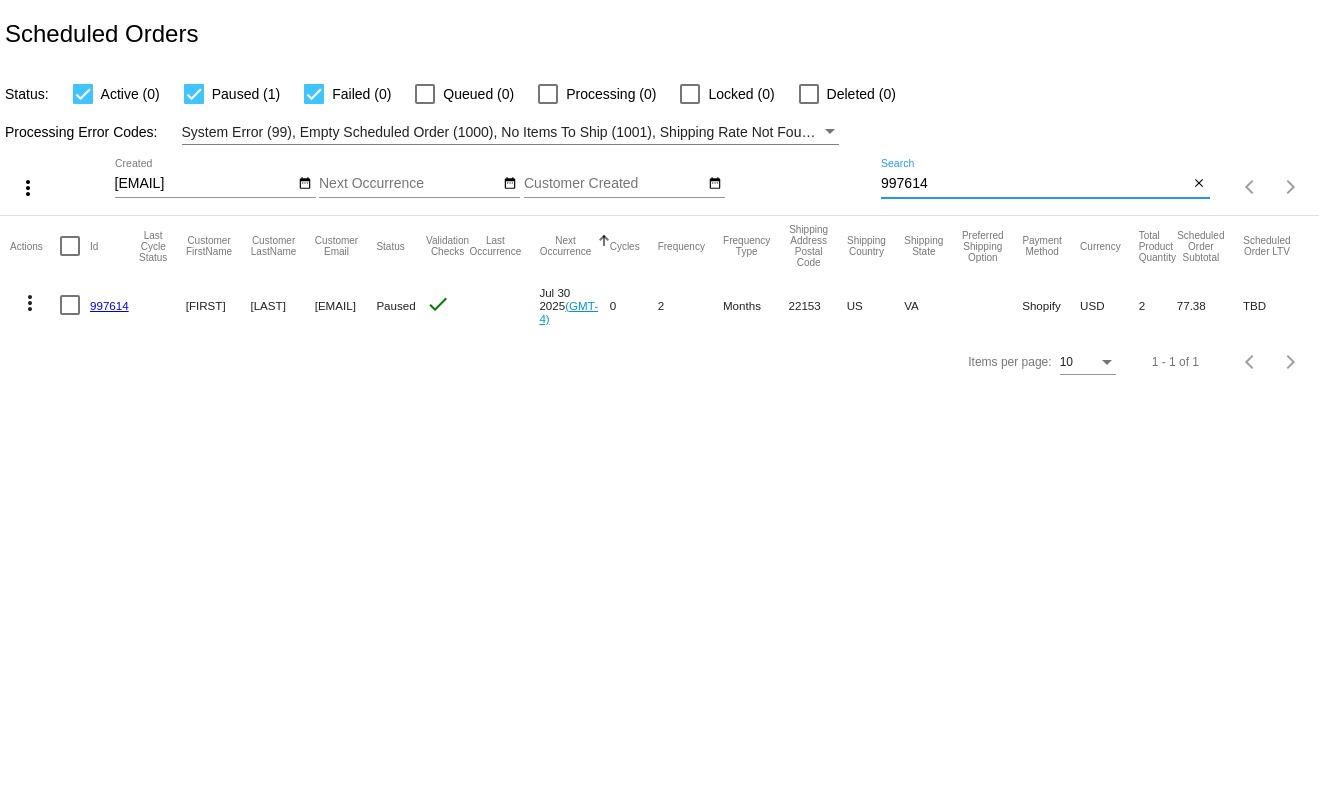 type on "997614" 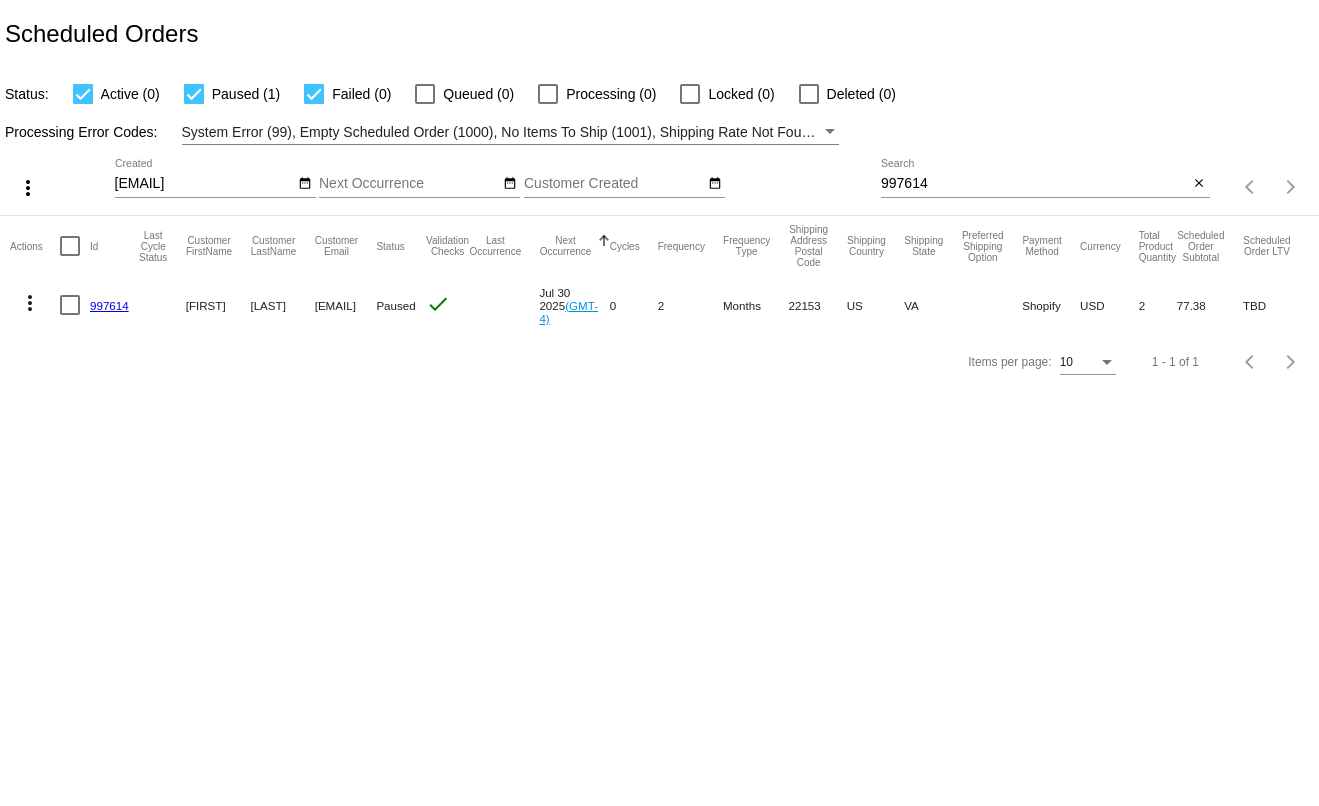 drag, startPoint x: 418, startPoint y: 309, endPoint x: 316, endPoint y: 305, distance: 102.0784 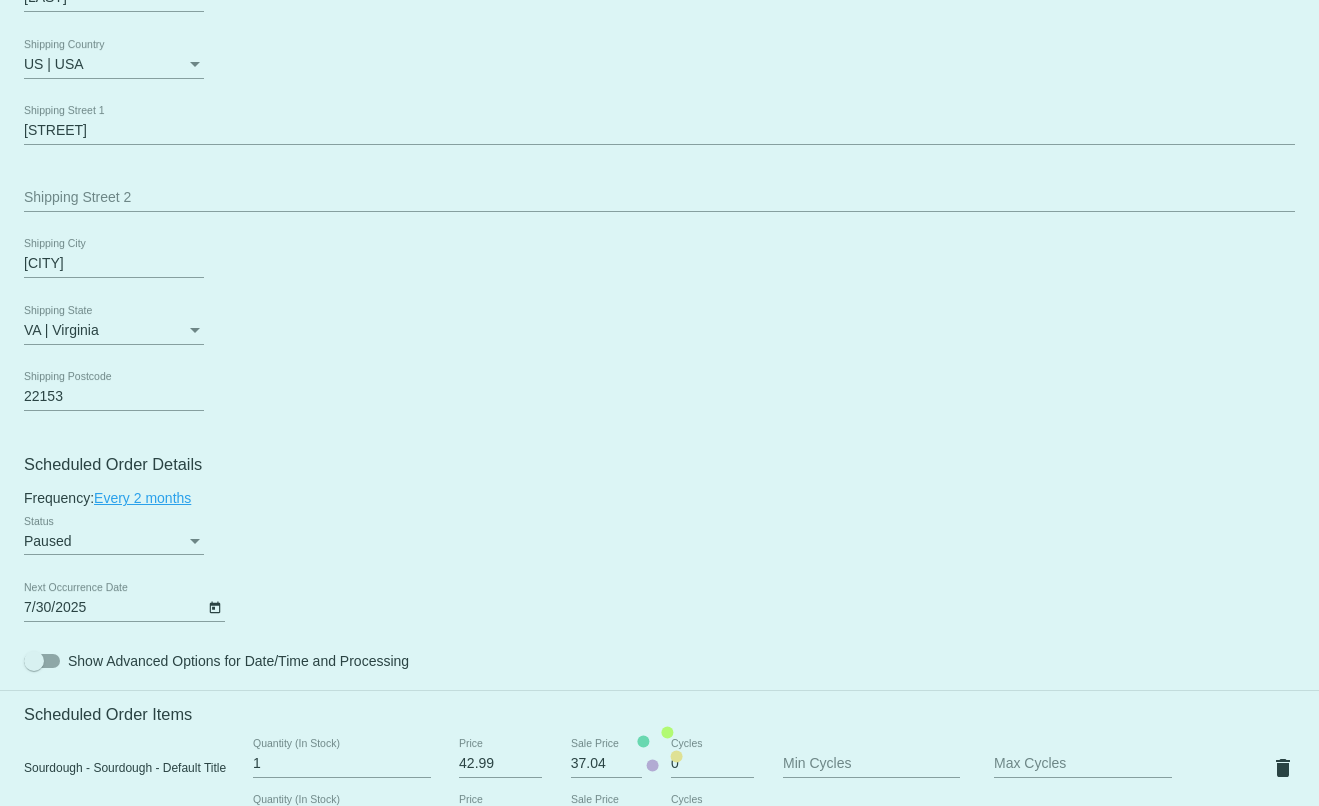 scroll, scrollTop: 900, scrollLeft: 0, axis: vertical 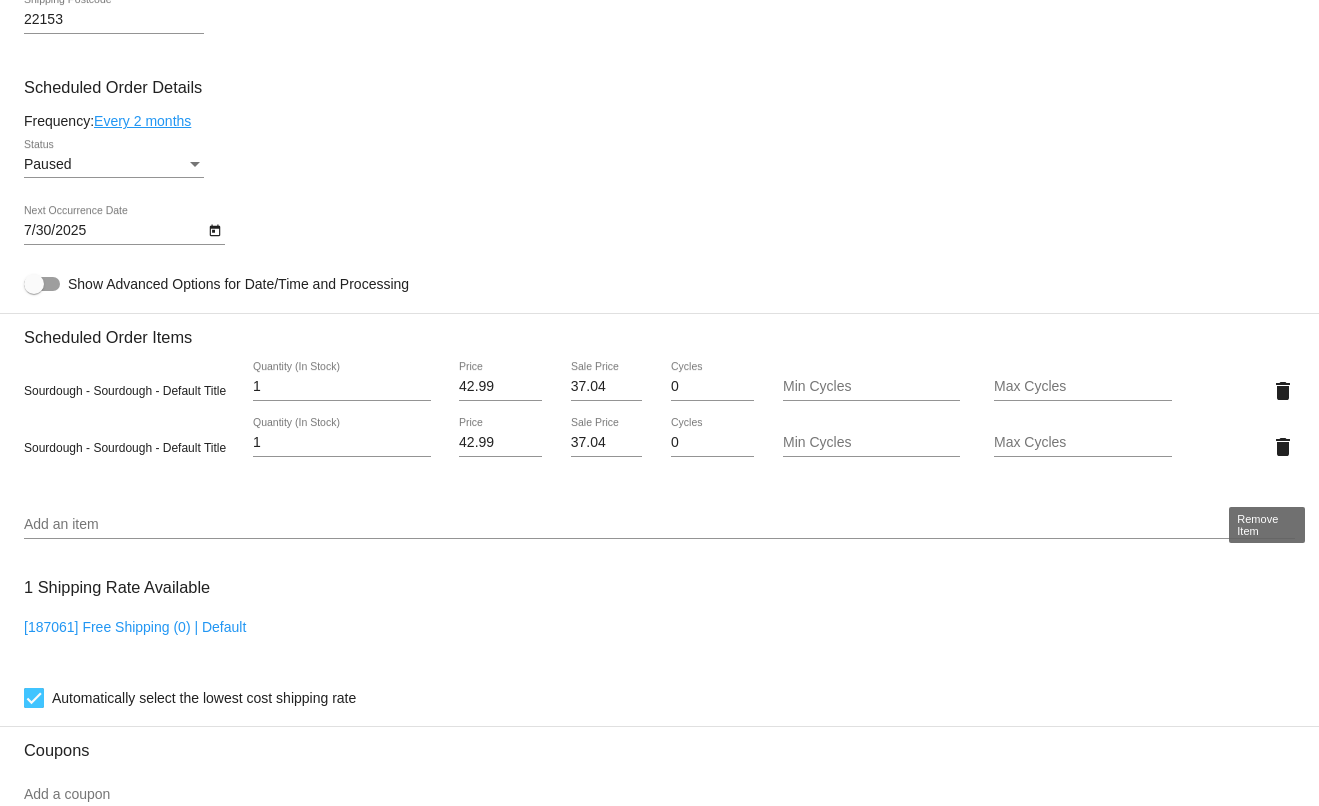 click on "delete" 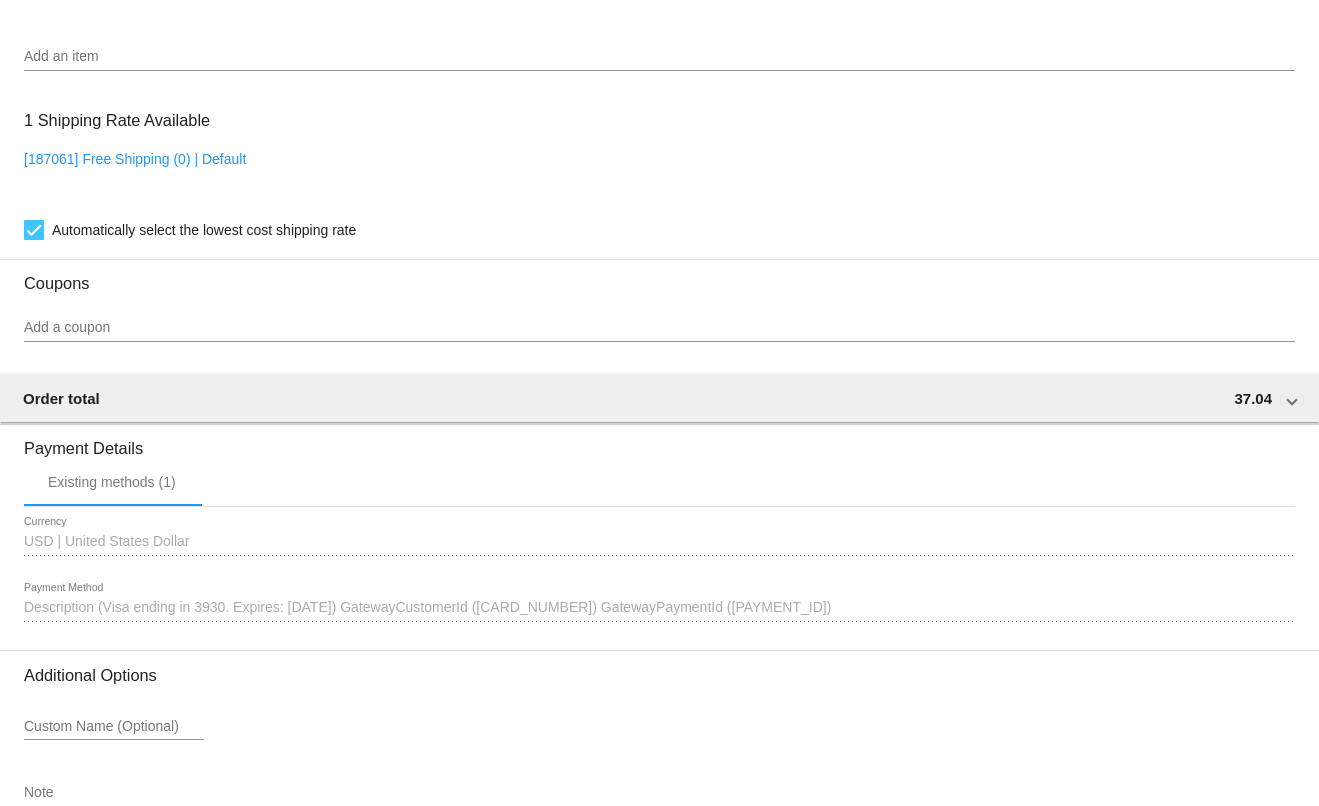 scroll, scrollTop: 1469, scrollLeft: 0, axis: vertical 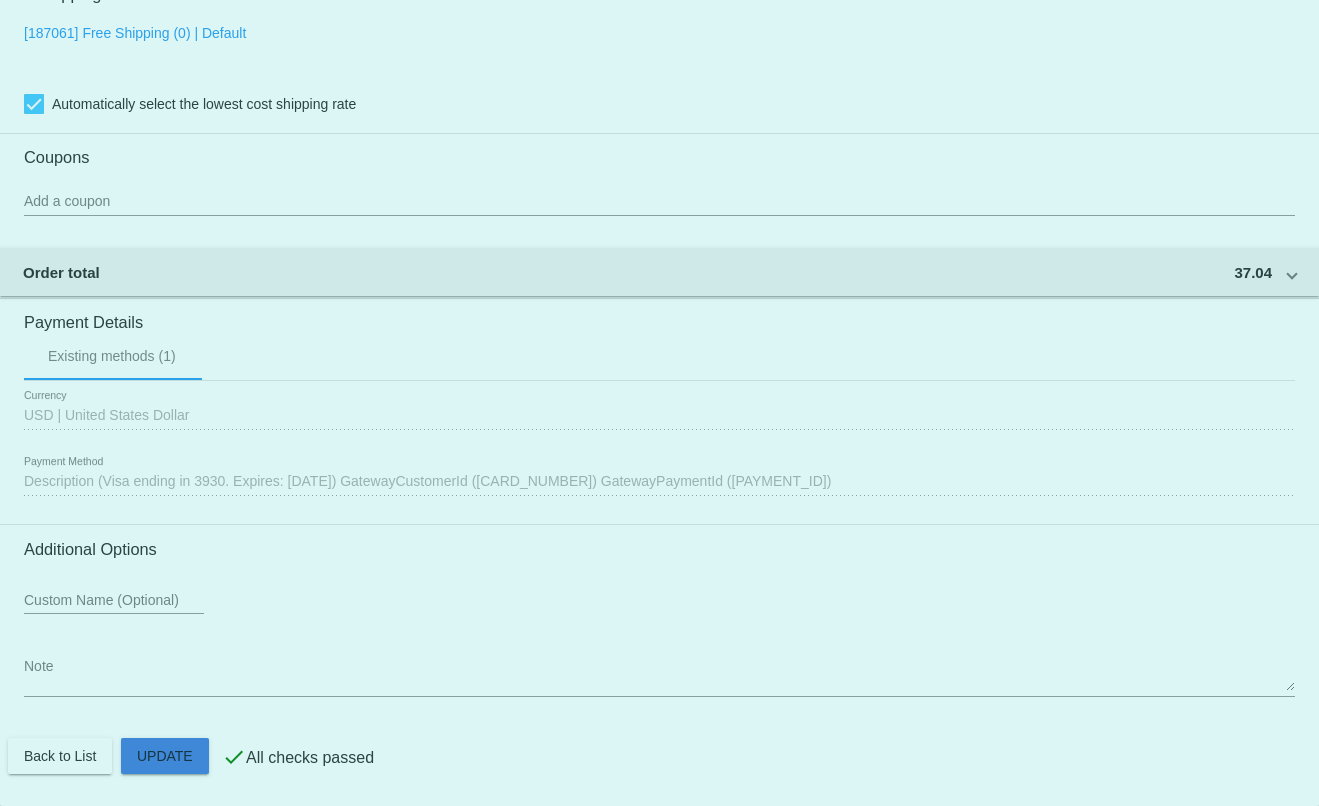 click on "Customer
6049493: [FIRST] [LAST]
[EMAIL]
Customer Shipping
Enter Shipping Address Select A Saved Address (0)
[FIRST]
Shipping First Name
[LAST]
Shipping Last Name
US | USA
Shipping Country
7924 Bubbling Brook Circle
Shipping Street 1
Shipping Street 2
Springfield
Shipping City
VA | Virginia
Shipping State
22153
Shipping Postcode
Scheduled Order Details
Frequency:
Every 2 months
Paused
Status" 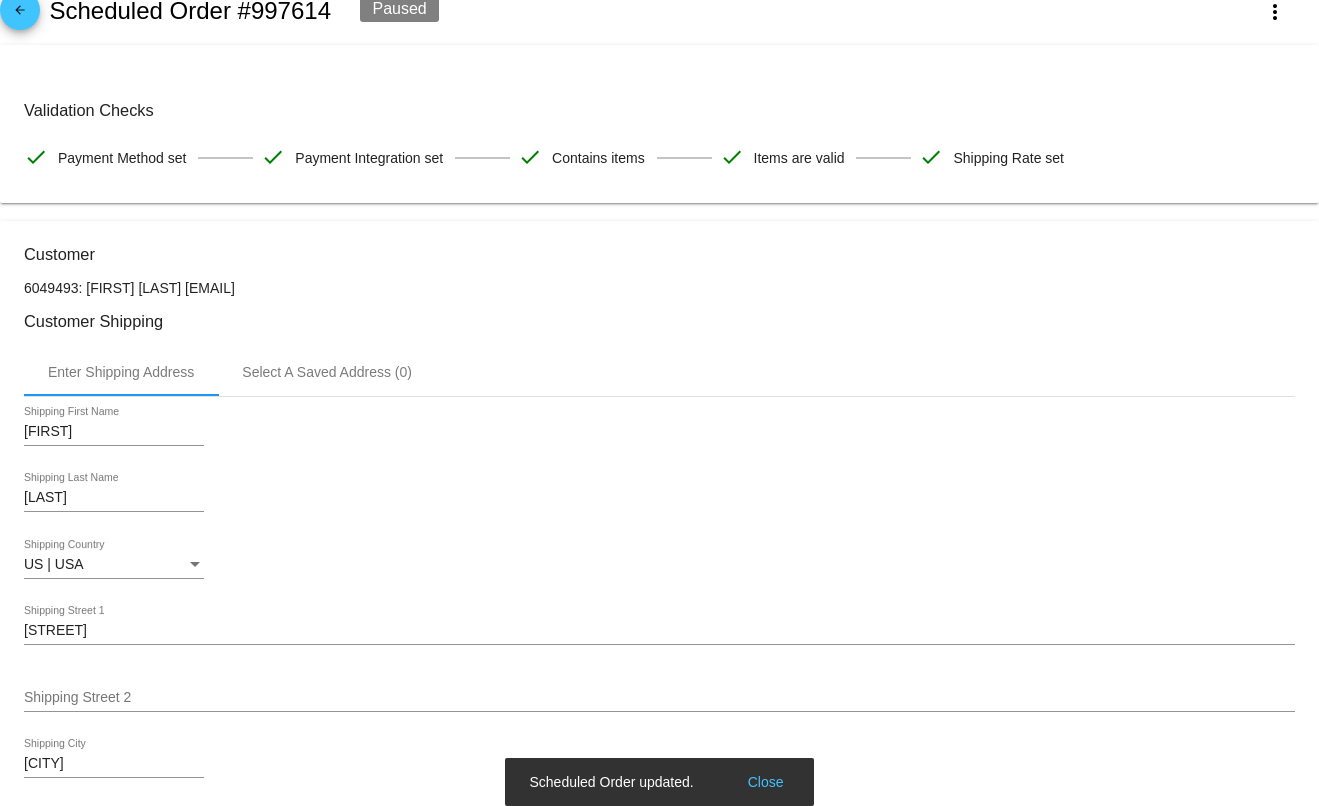 scroll, scrollTop: 0, scrollLeft: 0, axis: both 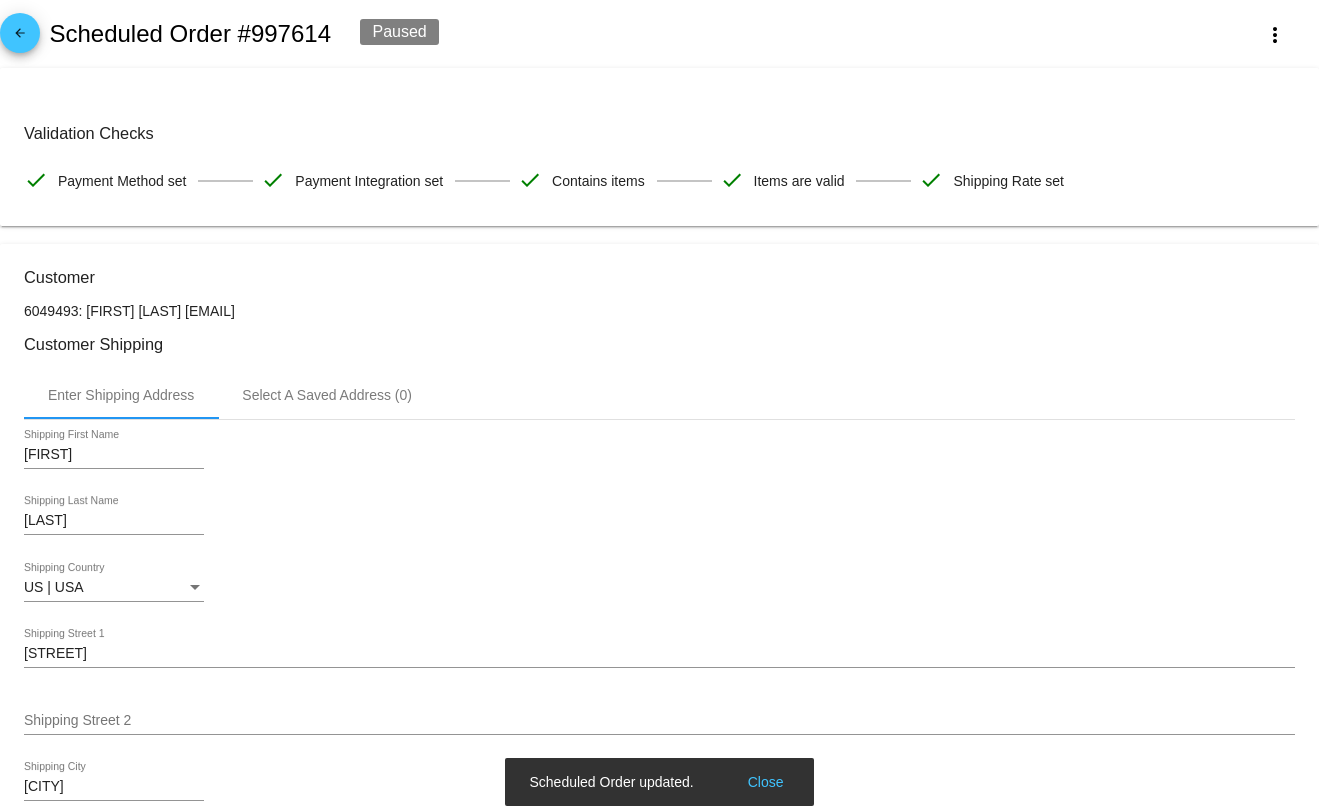 click on "arrow_back" 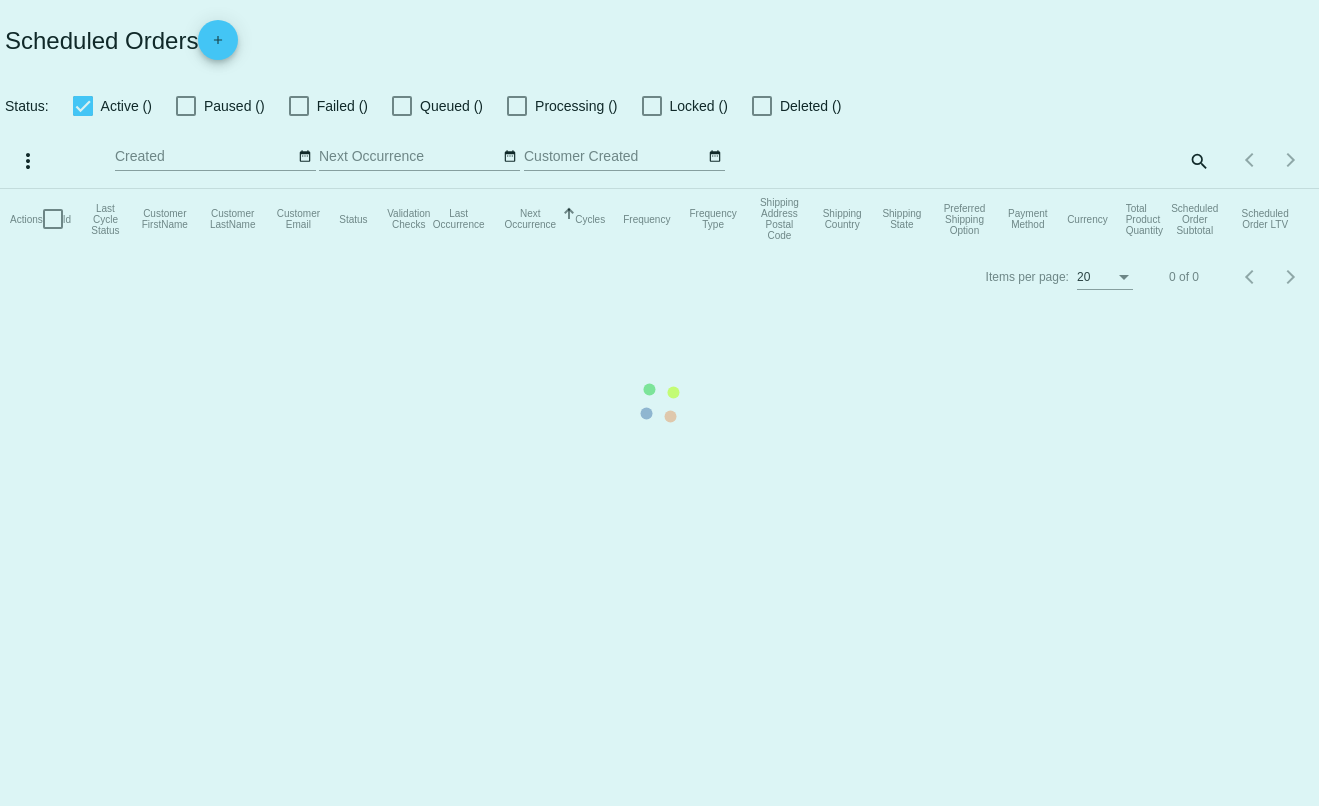 checkbox on "true" 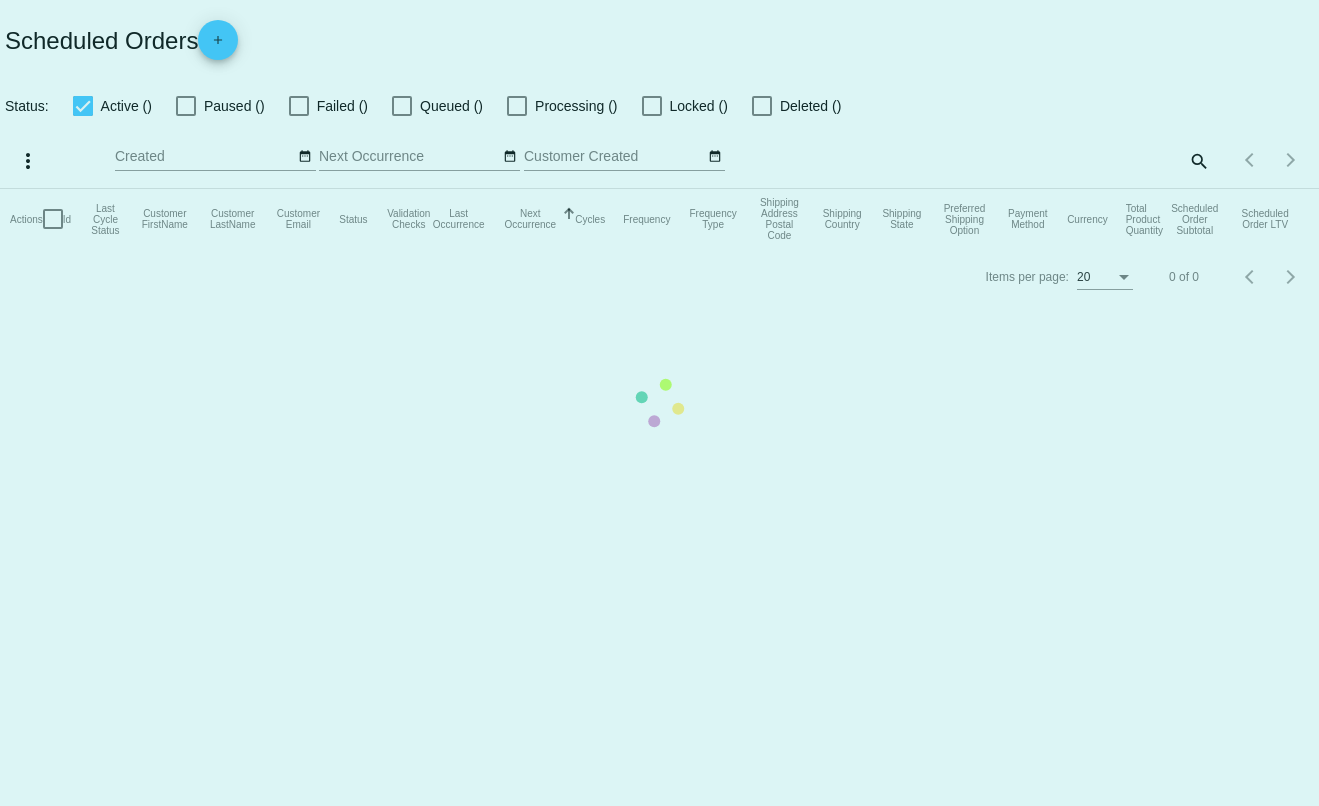 checkbox on "true" 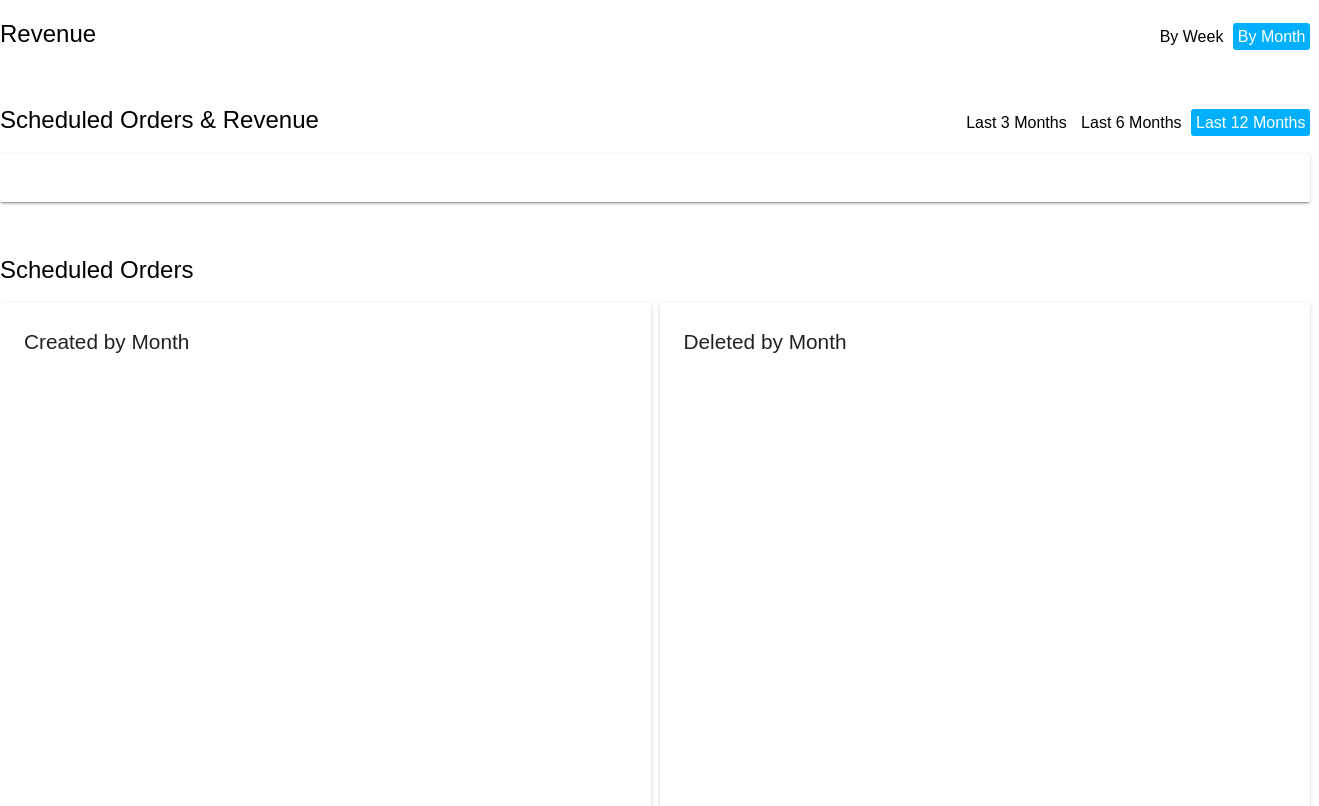 scroll, scrollTop: 0, scrollLeft: 0, axis: both 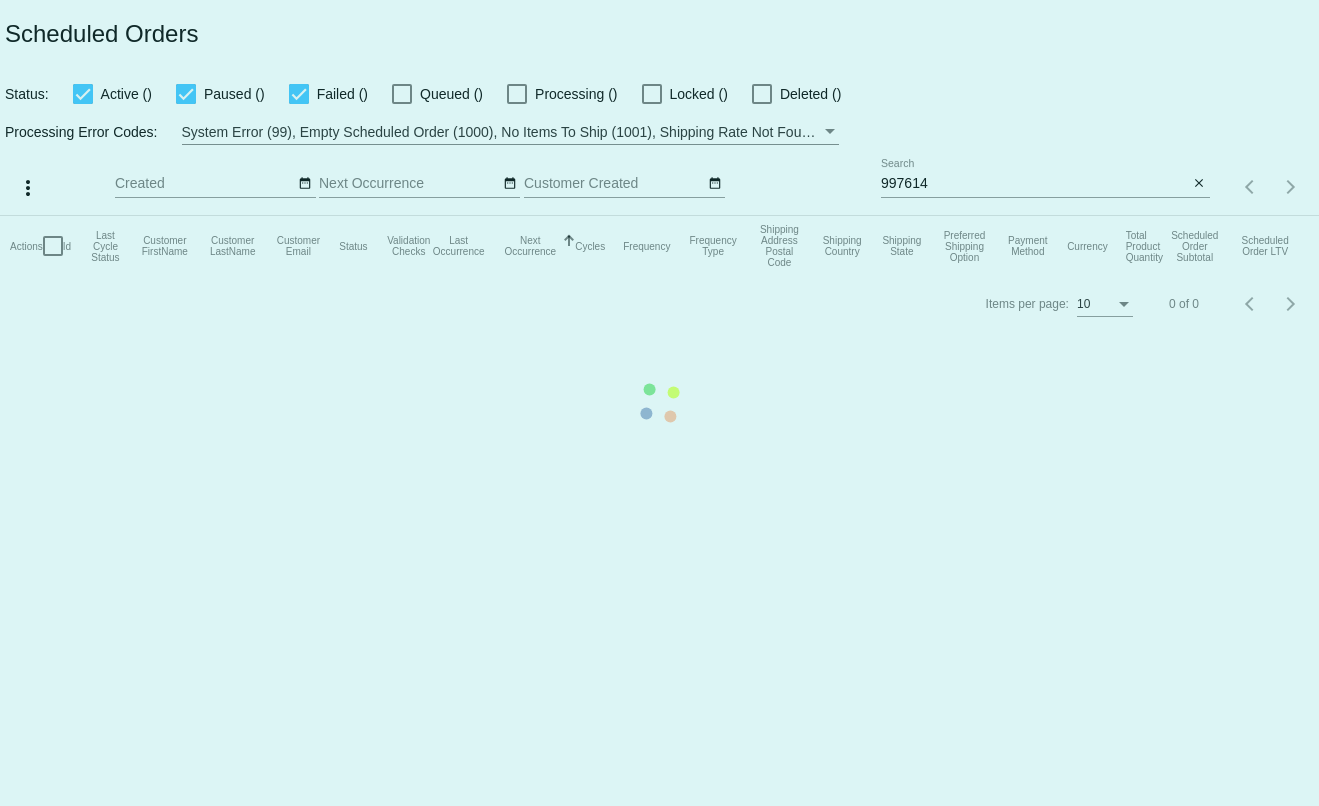 type on "[EMAIL]" 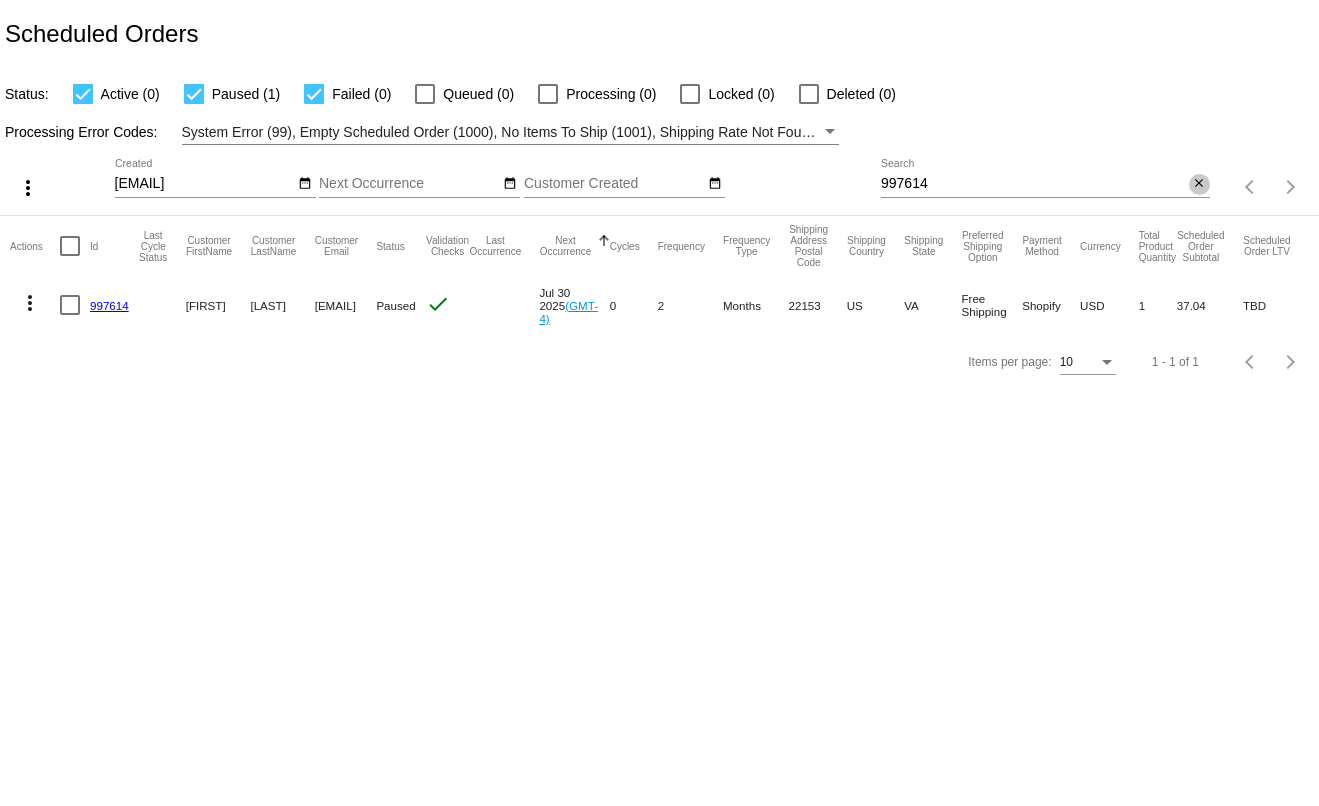 click on "close" 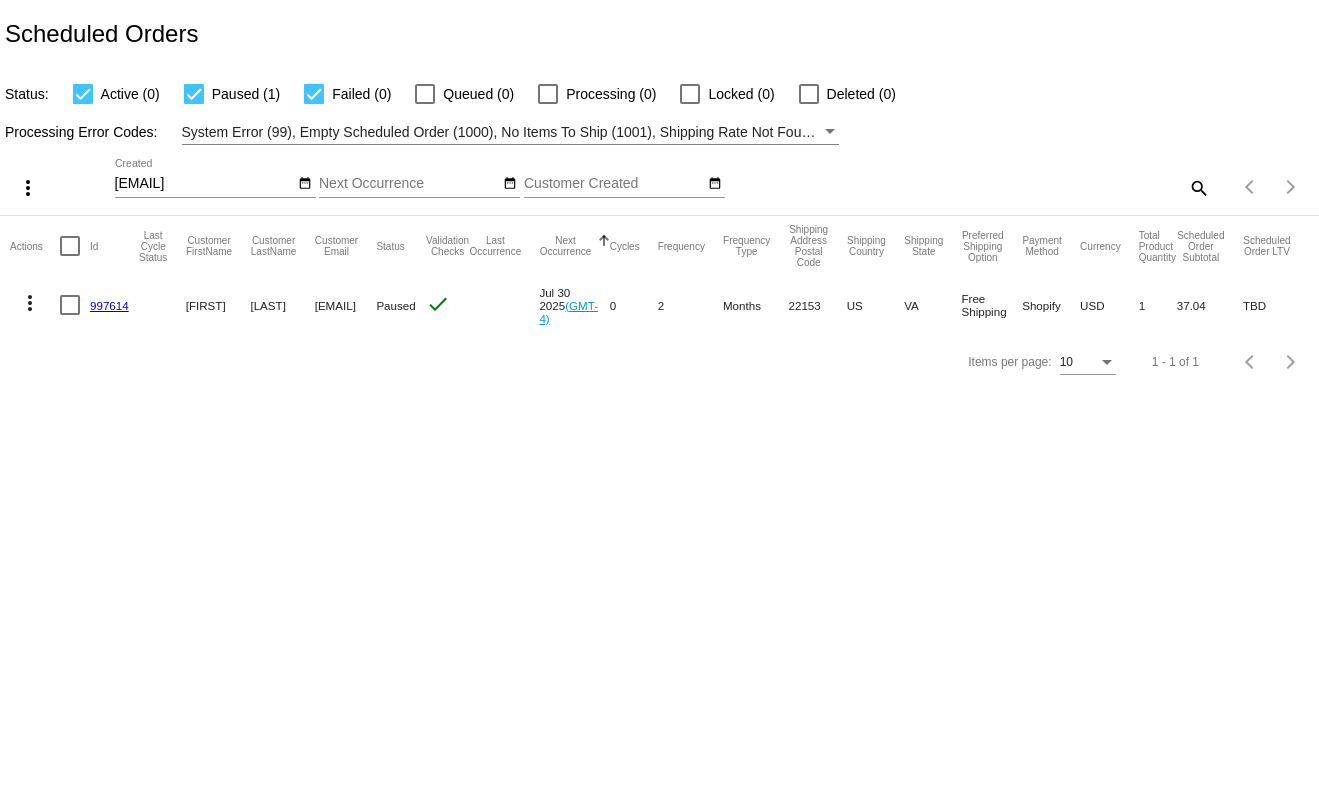 click on "search" 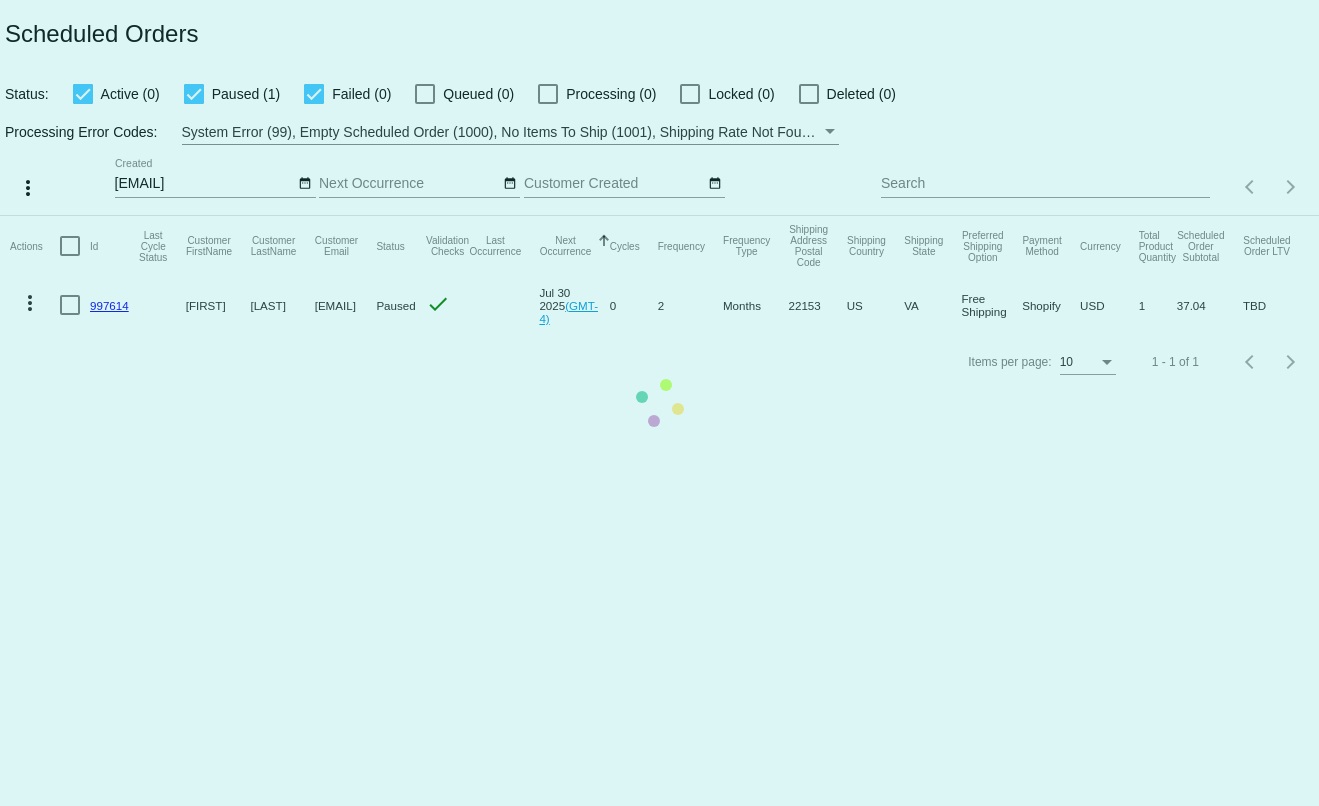 click on "Actions
Id   Last Cycle Status   Customer FirstName   Customer LastName   Customer Email   Status   Validation Checks   Last Occurrence   Next Occurrence   Sorted by NextOccurrenceUtc ascending  Cycles   Frequency   Frequency Type   Shipping Address Postal Code
Shipping Country
Shipping State
Preferred Shipping Option
Payment Method   Currency   Total Product Quantity   Scheduled Order Subtotal
Scheduled Order LTV
more_vert
997614
Kimberly
Beeman
kbroc1@yahoo.com
Paused
check
Jul 30 2025
(GMT-4)
0  2  Months  22153  US  VA  Free Shipping  Shopify  USD  1  37.04  TBD" 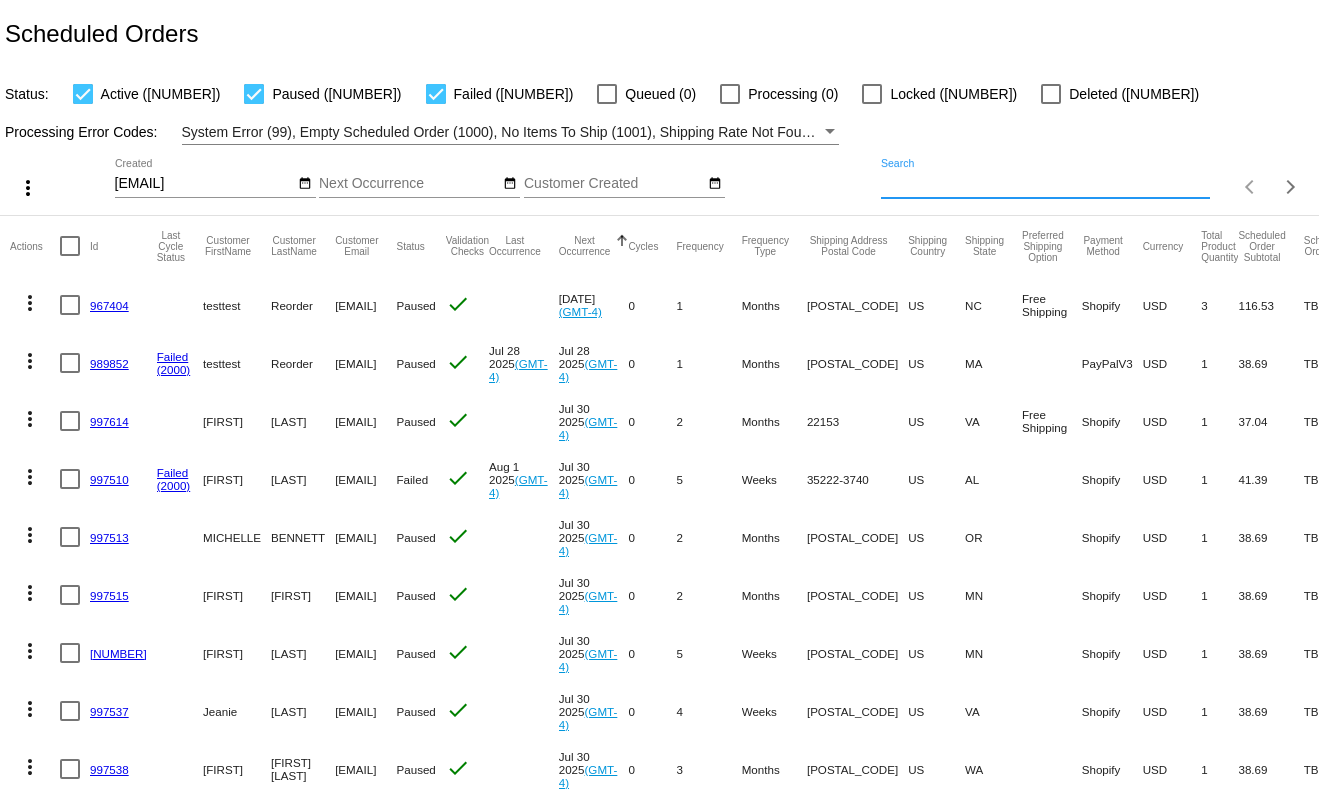 click on "Search" at bounding box center (1045, 184) 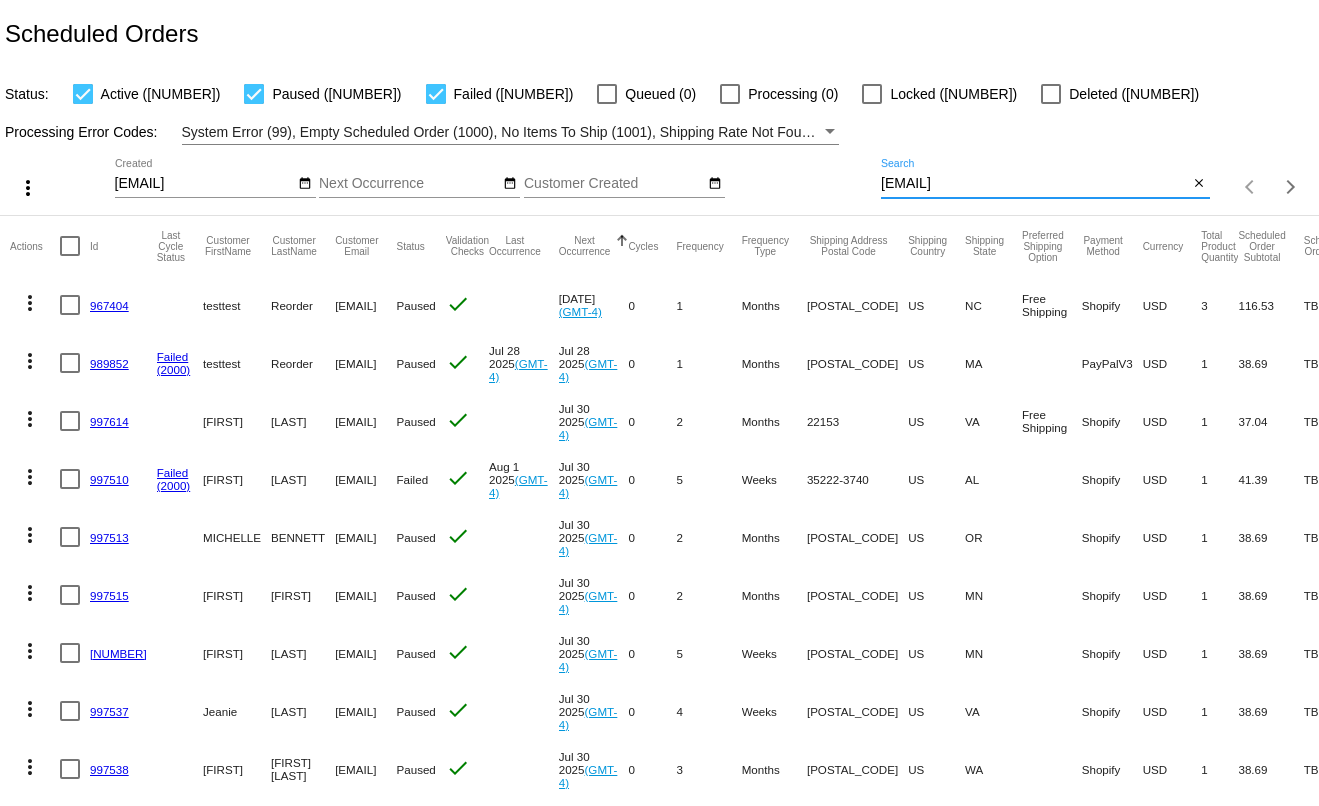 type on "packerman27@hotmail.com" 